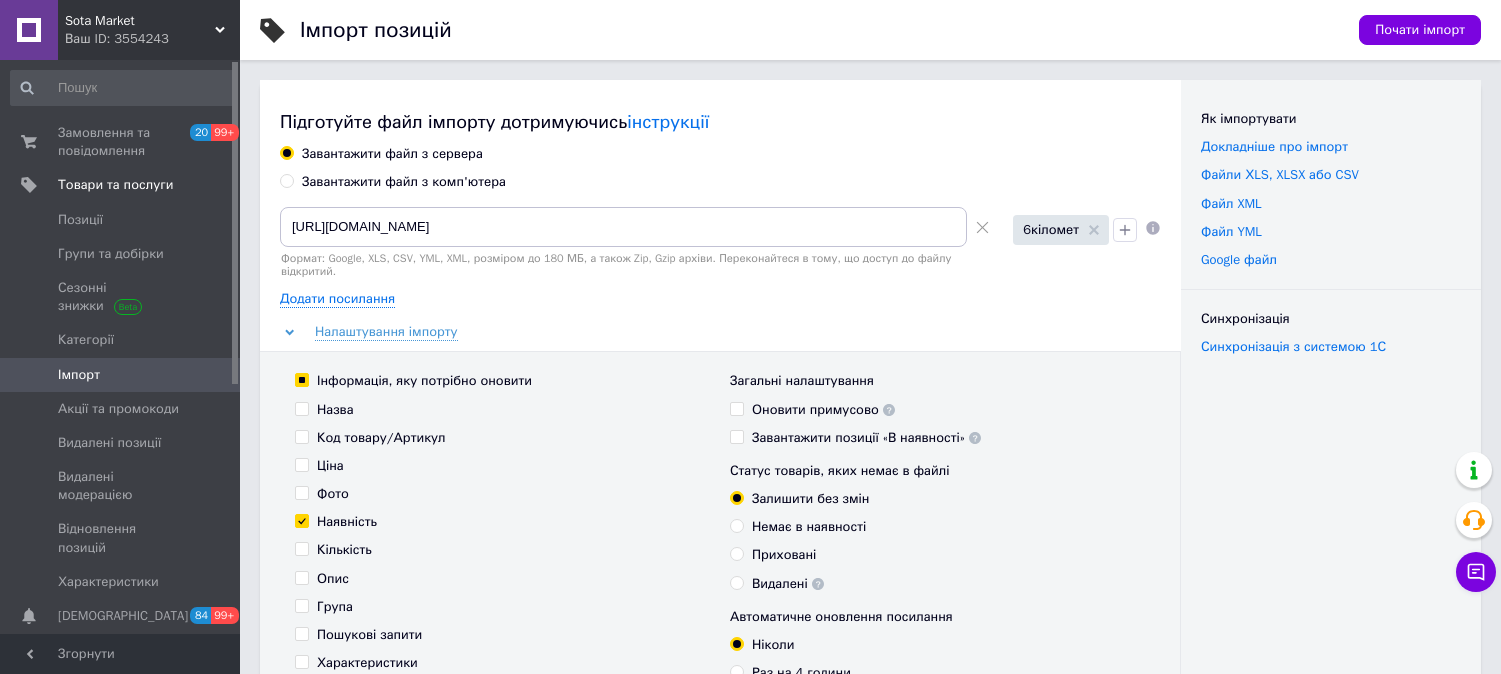 scroll, scrollTop: 1000, scrollLeft: 0, axis: vertical 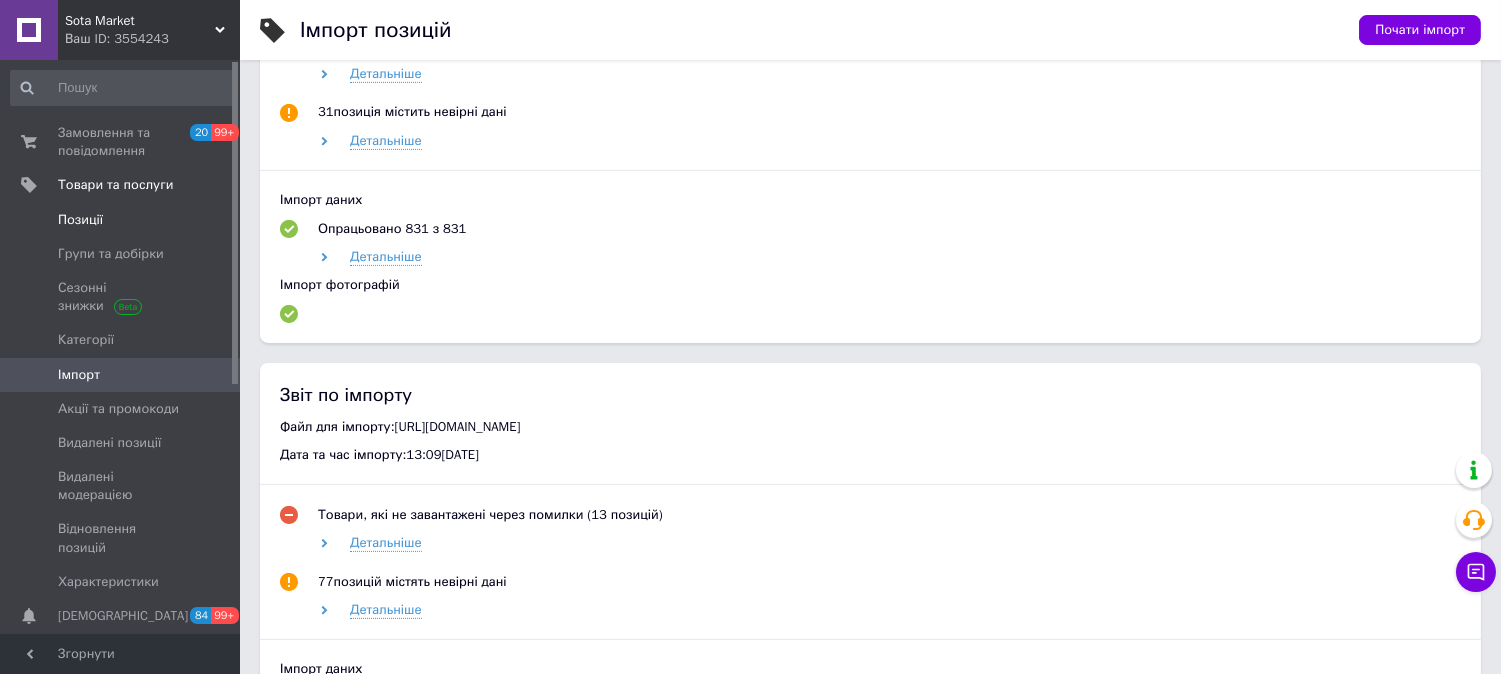 click on "Позиції" at bounding box center (121, 220) 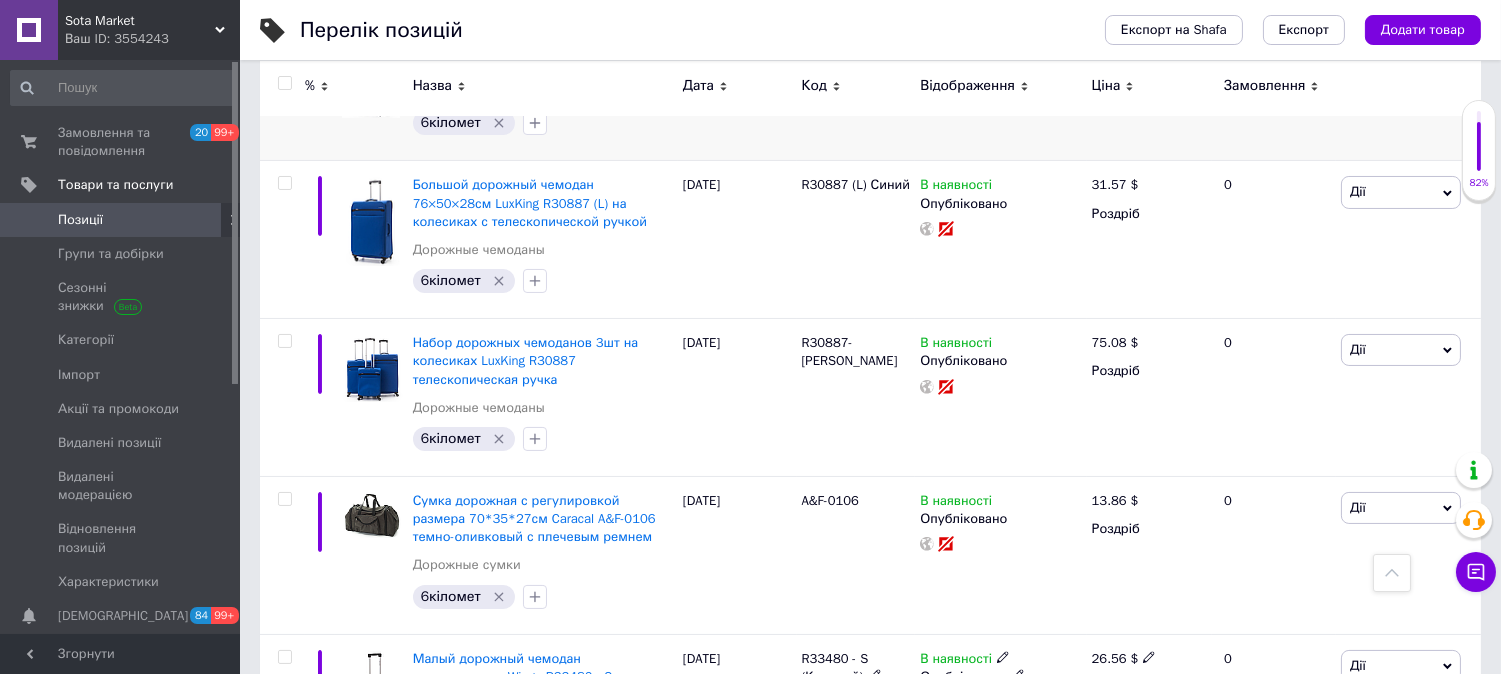 scroll, scrollTop: 111, scrollLeft: 0, axis: vertical 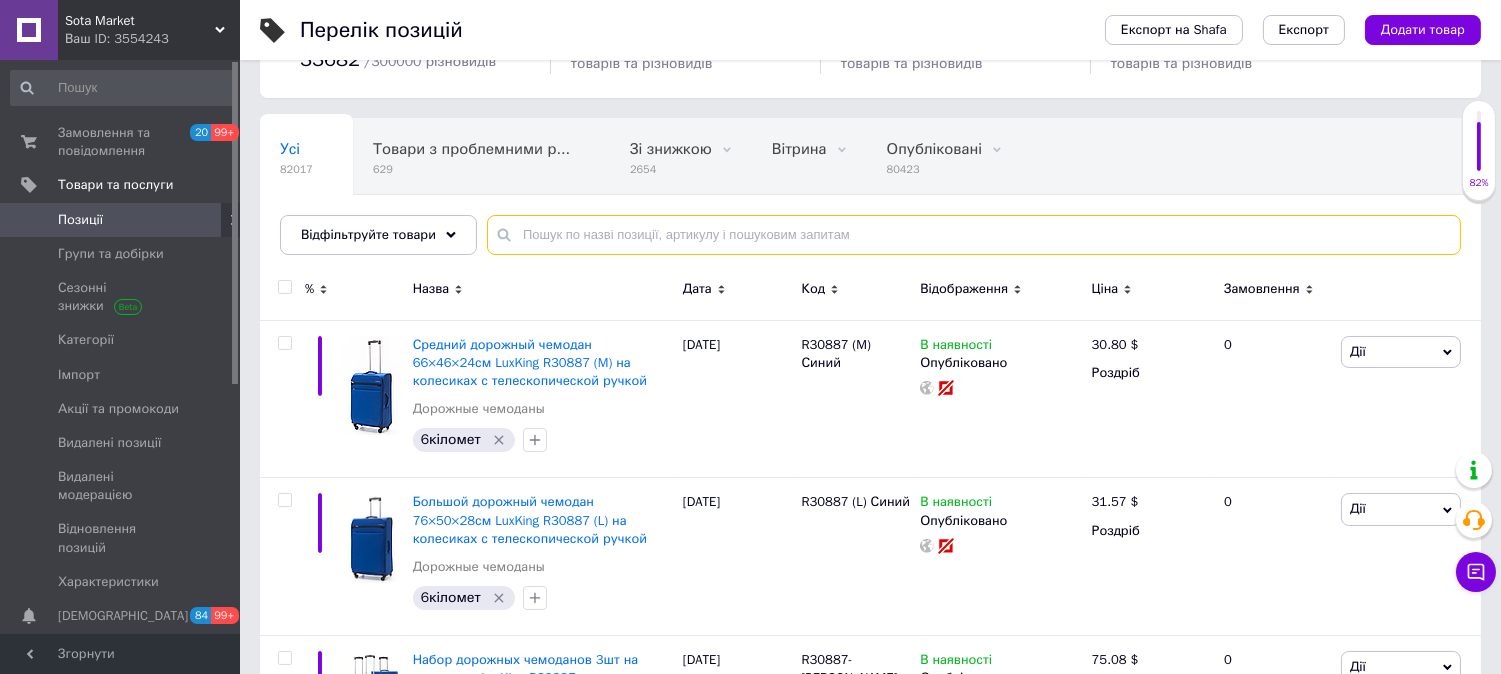 click at bounding box center [974, 235] 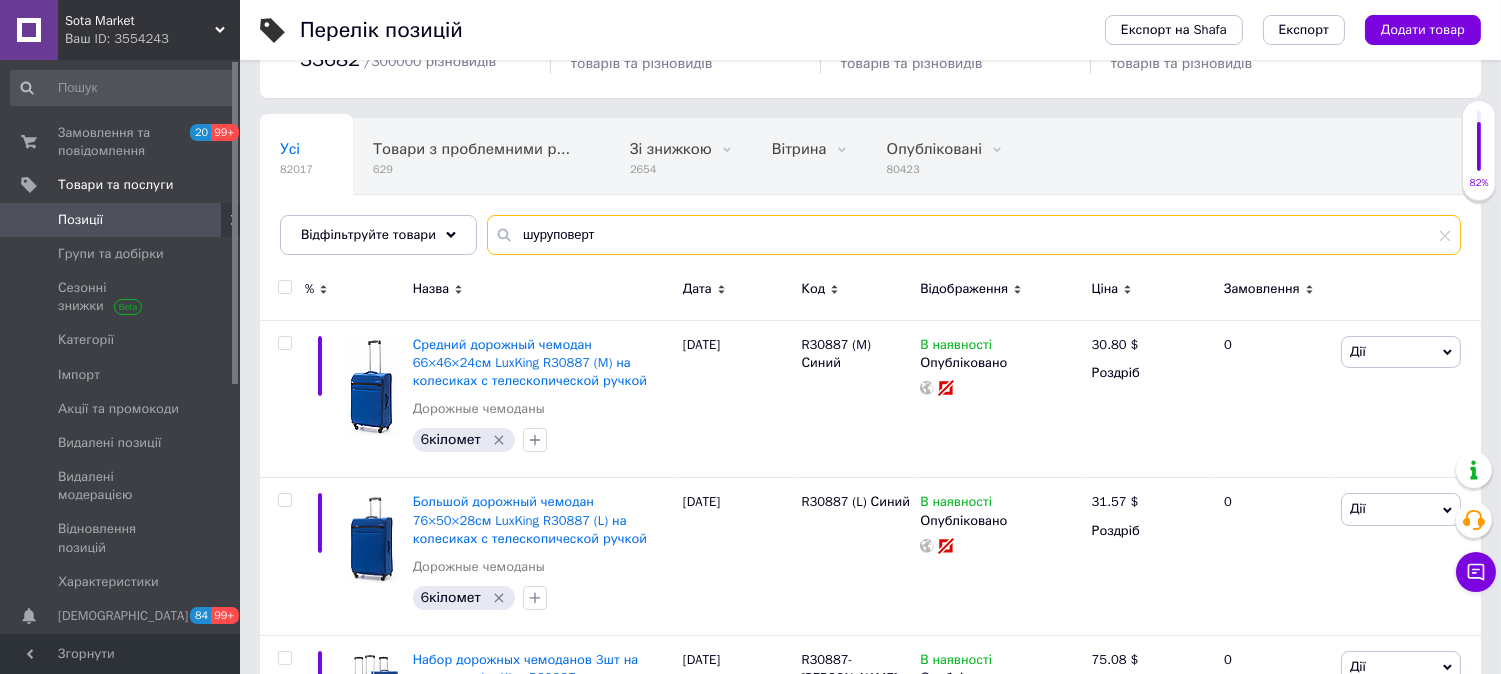 type on "шуруповерт" 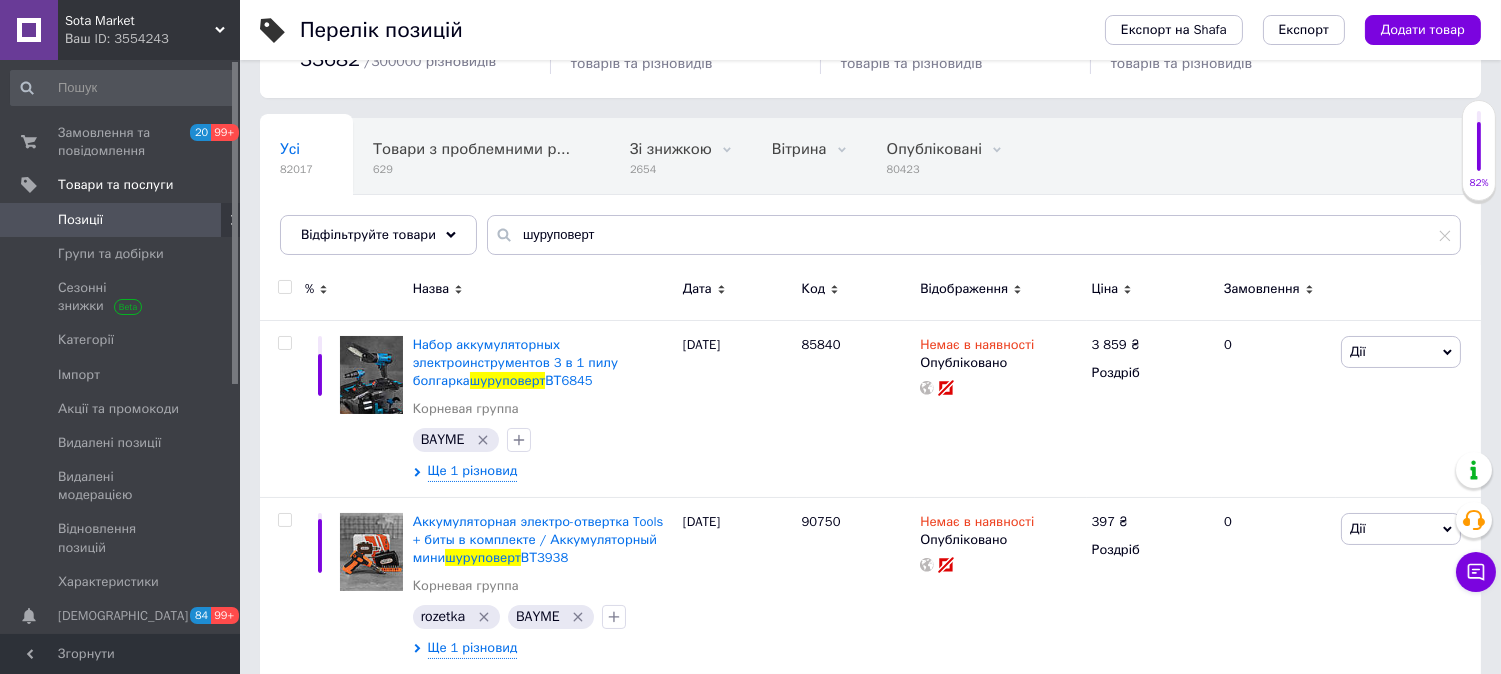 click on "Замовлення" at bounding box center (1262, 289) 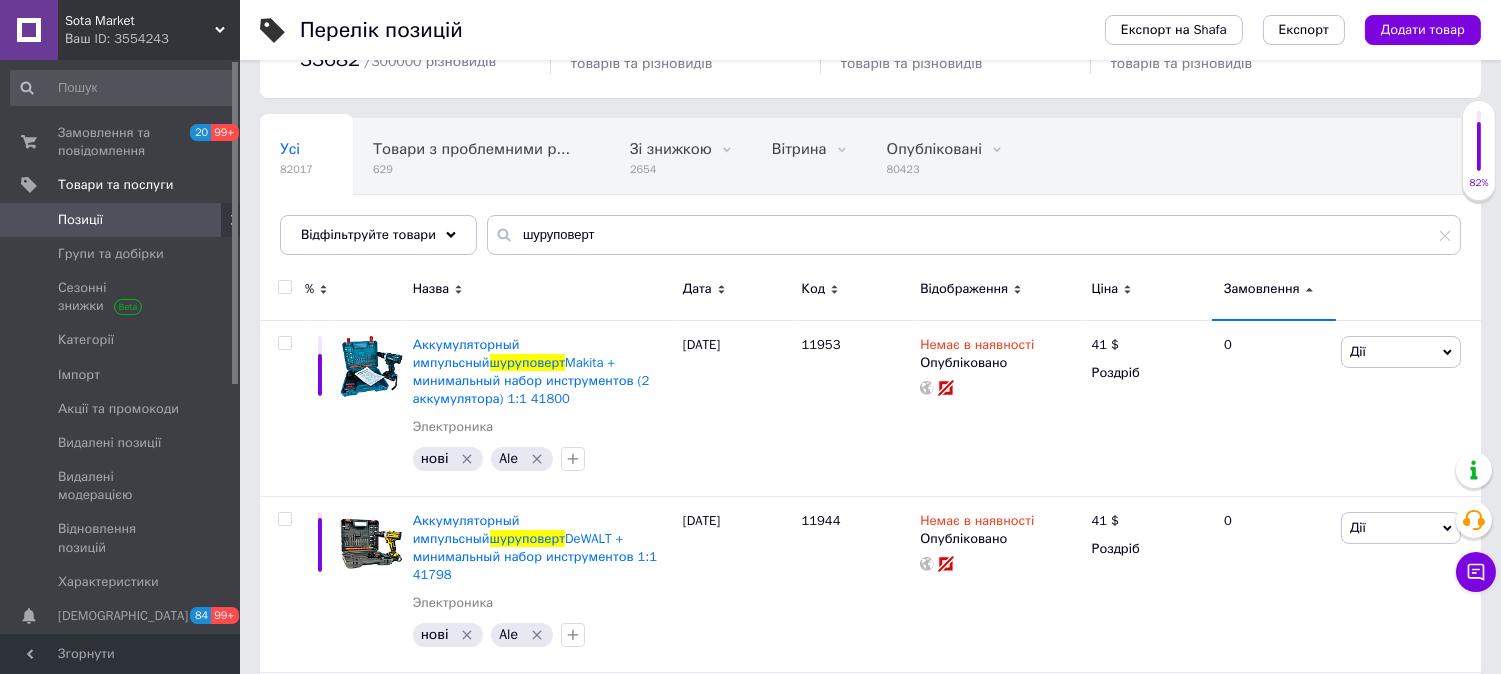click on "Замовлення" at bounding box center (1262, 289) 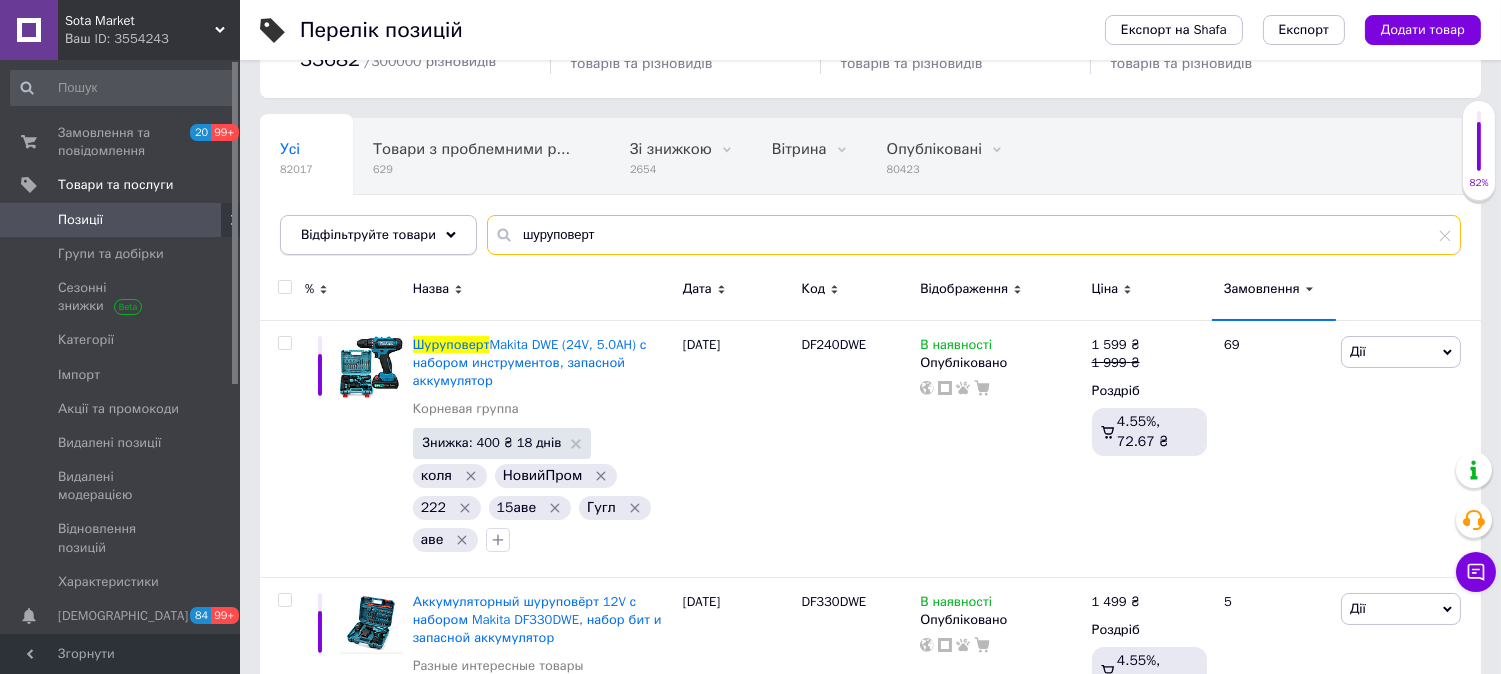 drag, startPoint x: 620, startPoint y: 234, endPoint x: 456, endPoint y: 232, distance: 164.01219 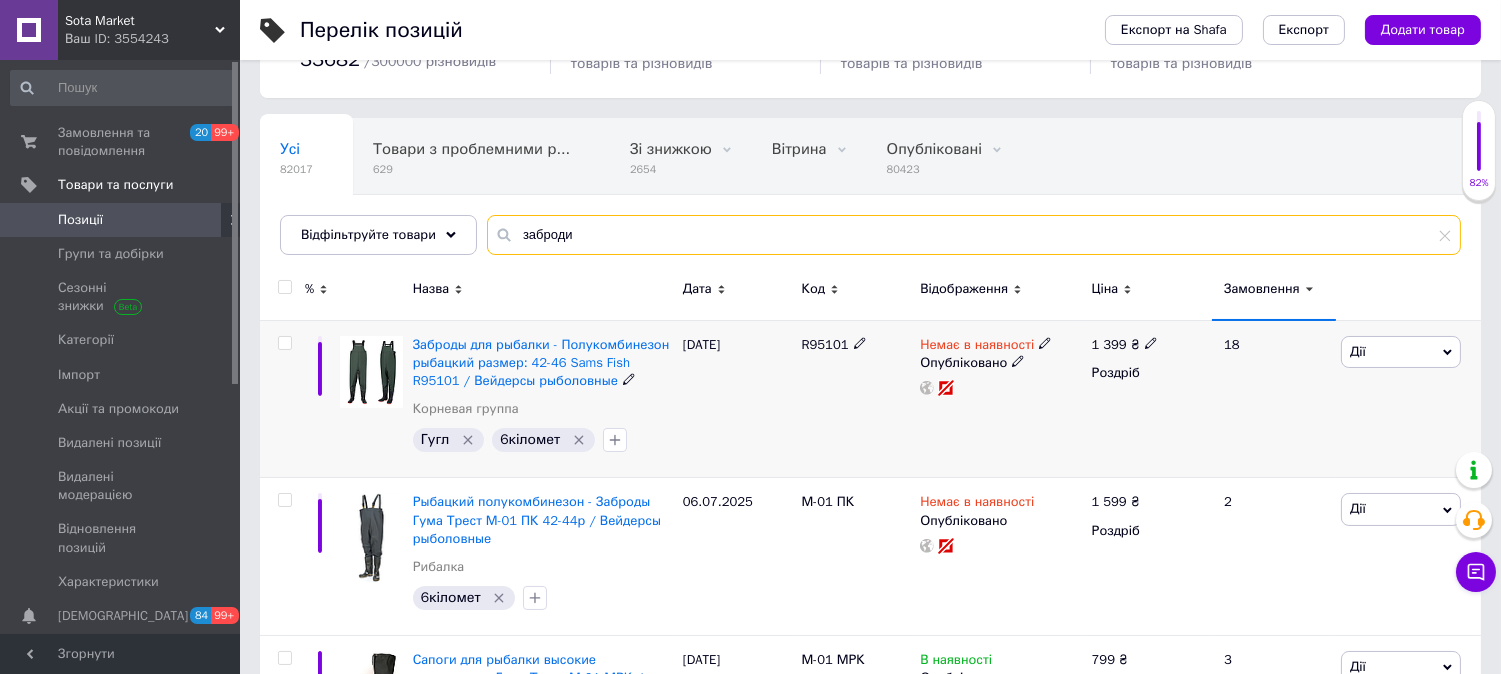 type on "заброди" 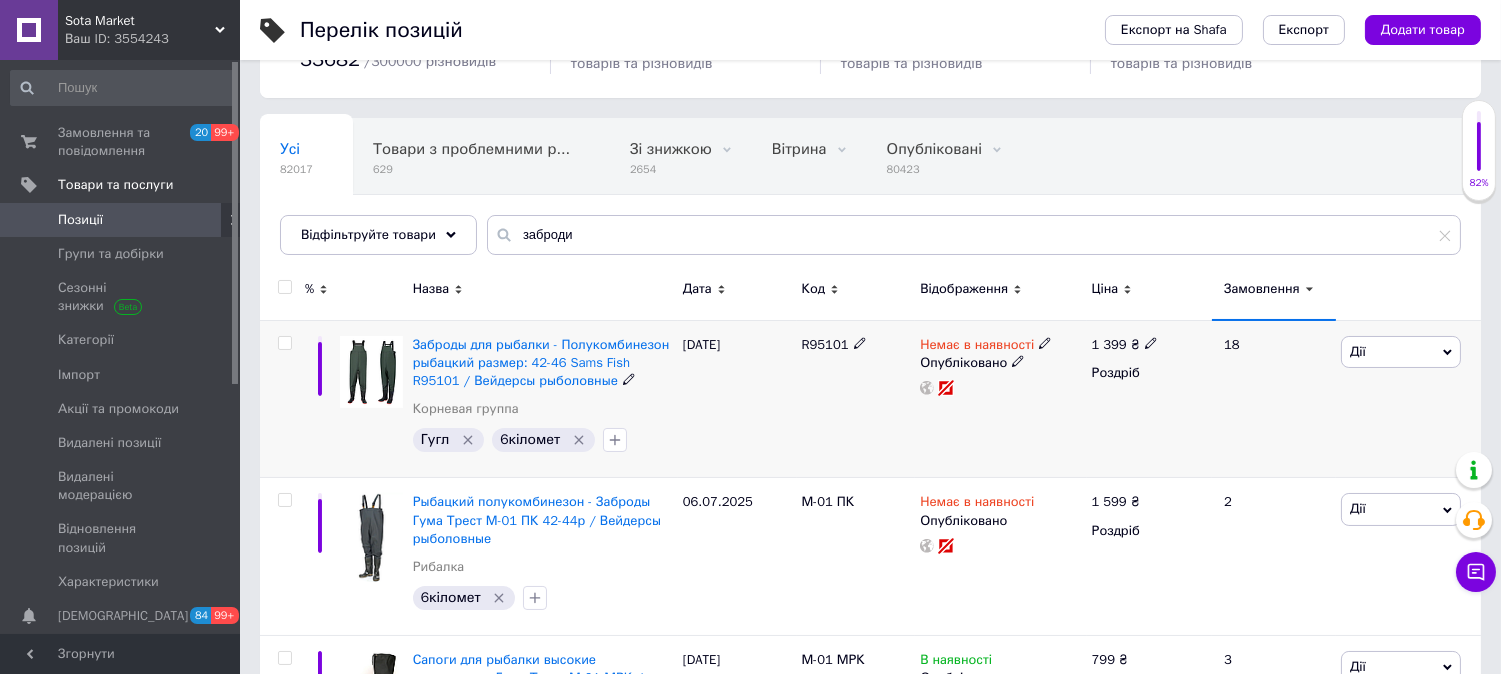 click on "1 399   ₴" at bounding box center [1125, 345] 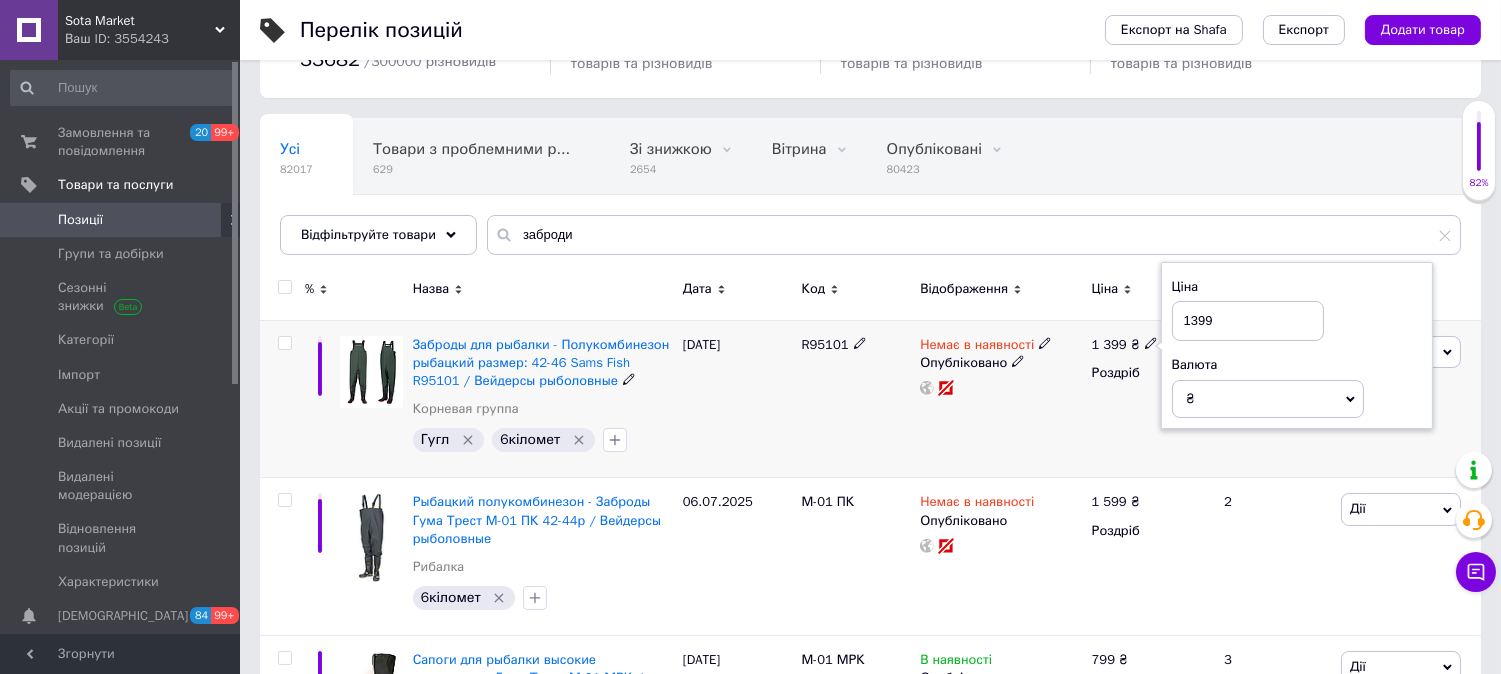 click 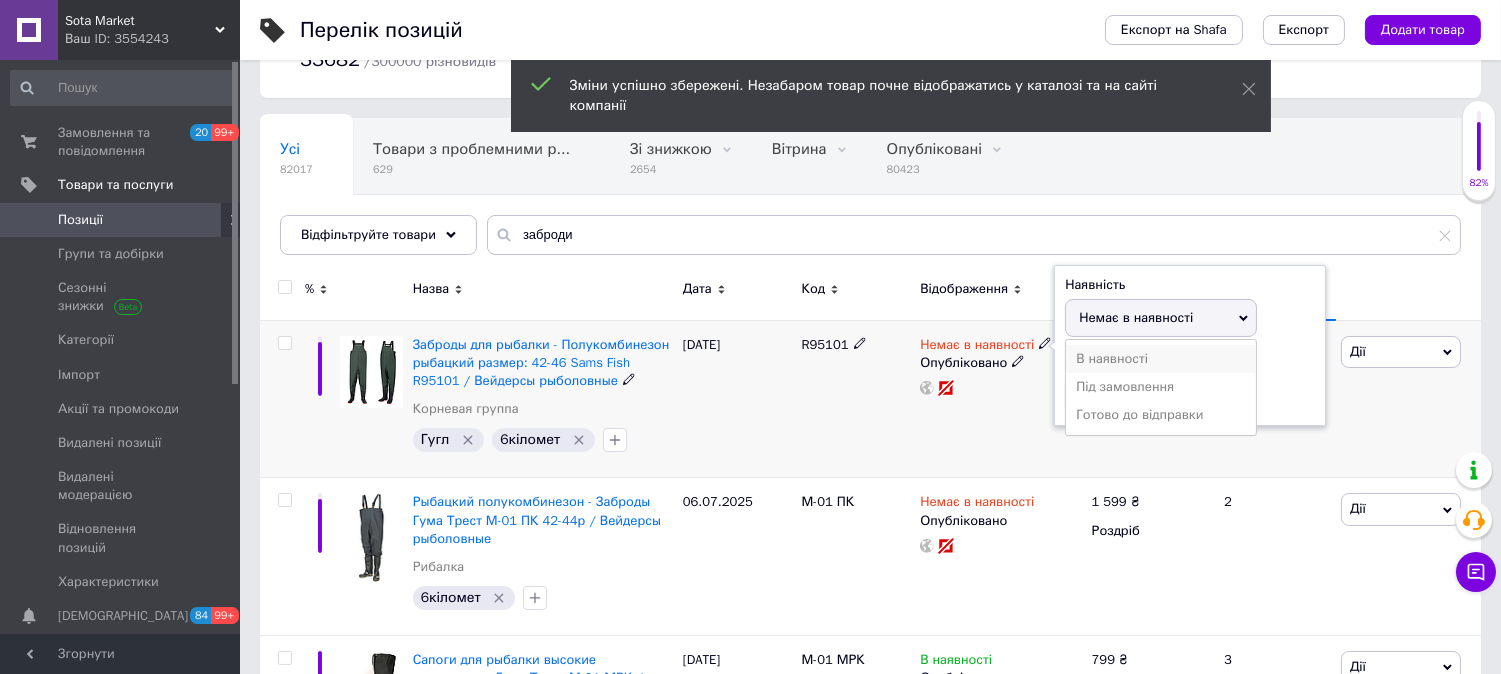 click on "В наявності" at bounding box center [1161, 359] 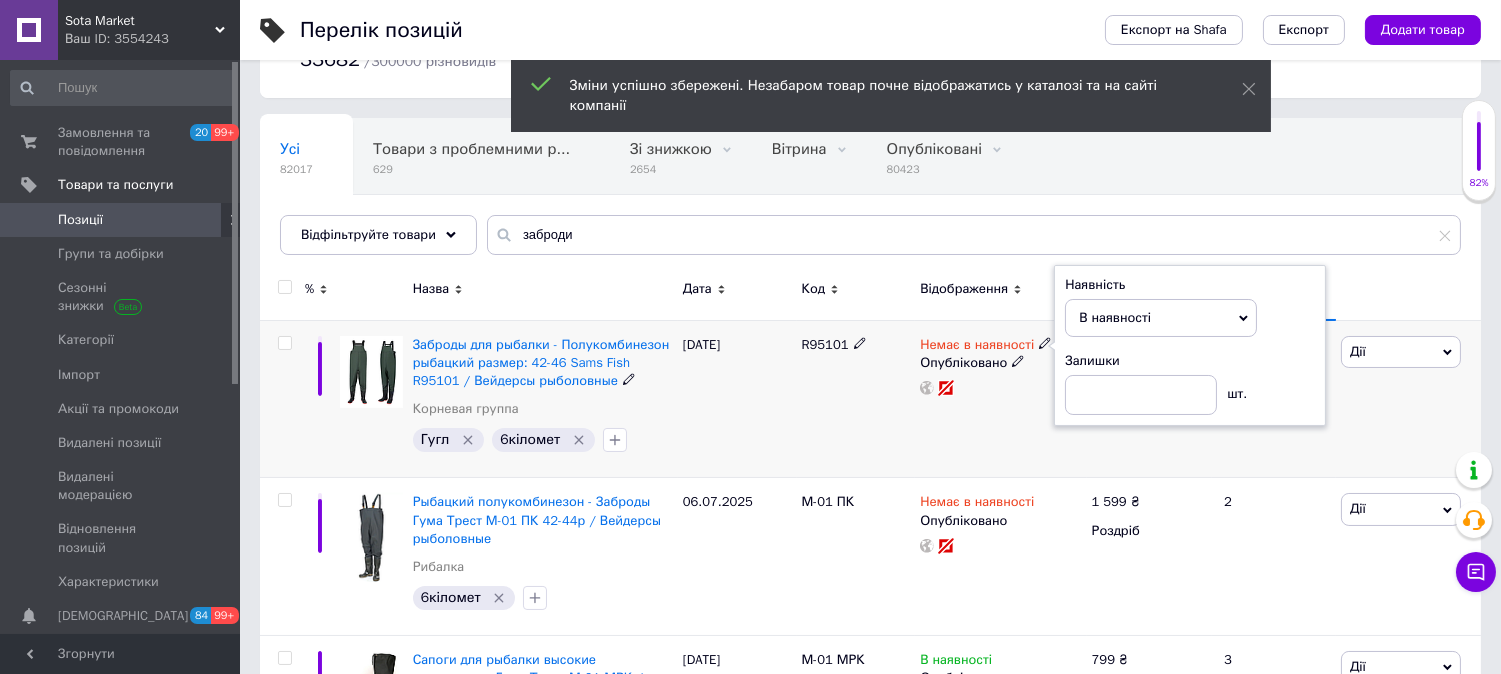click on "Немає в наявності Наявність В наявності Немає в наявності Під замовлення Готово до відправки Залишки шт. Опубліковано" at bounding box center [1000, 399] 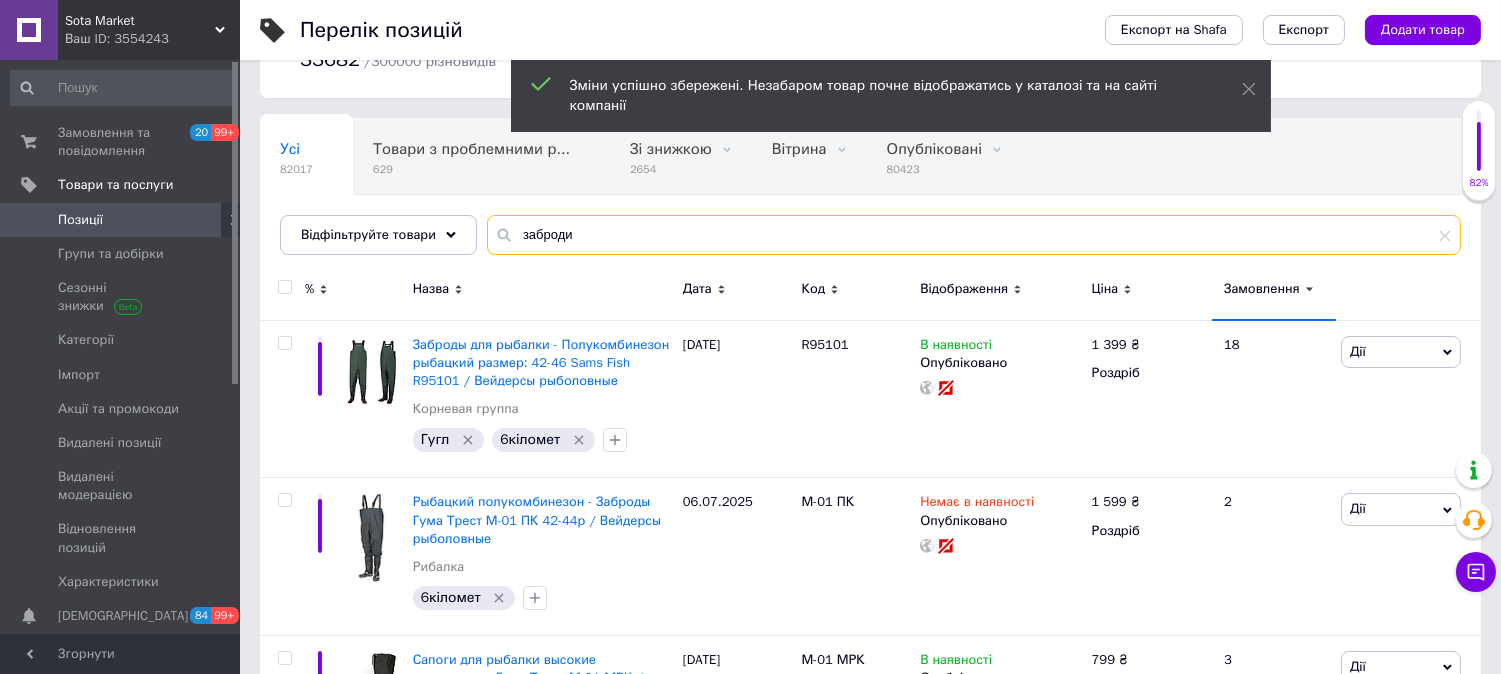 drag, startPoint x: 543, startPoint y: 235, endPoint x: 511, endPoint y: 235, distance: 32 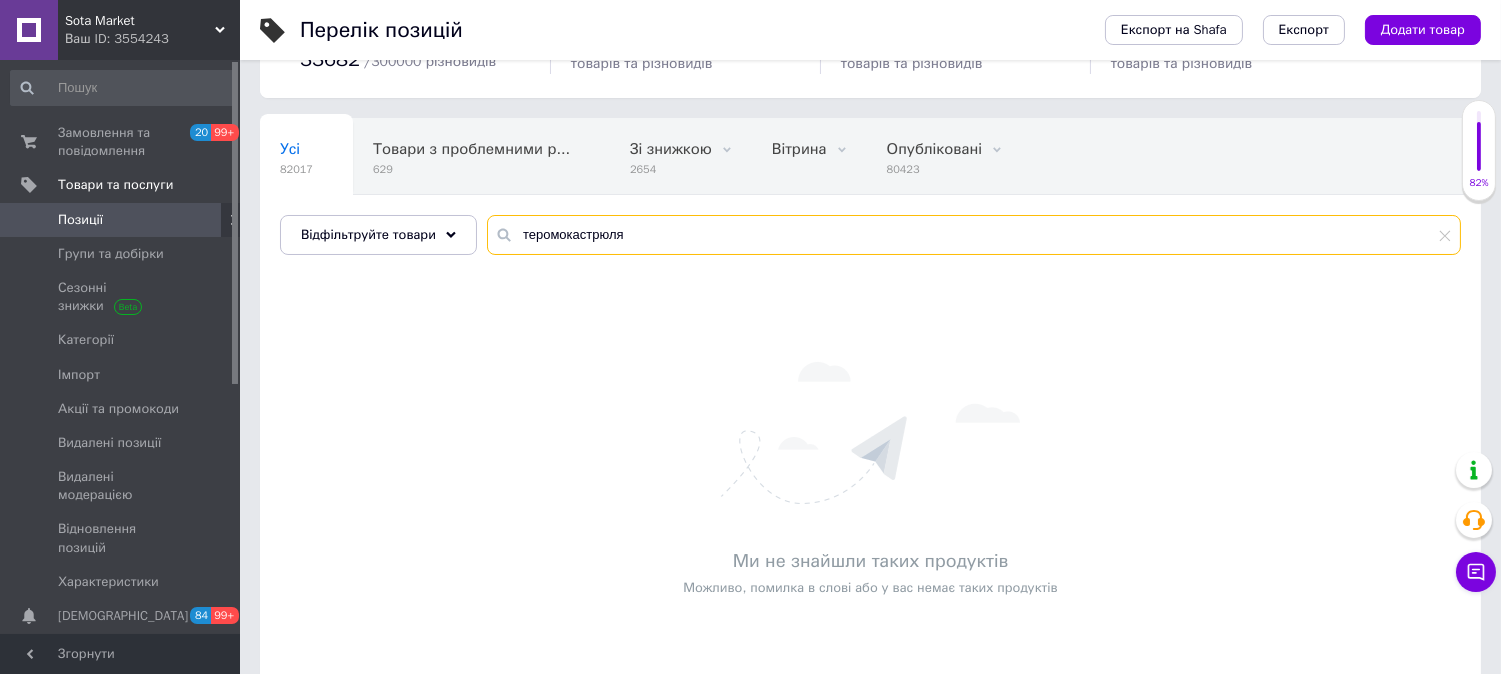 click on "теромокастрюля" at bounding box center (974, 235) 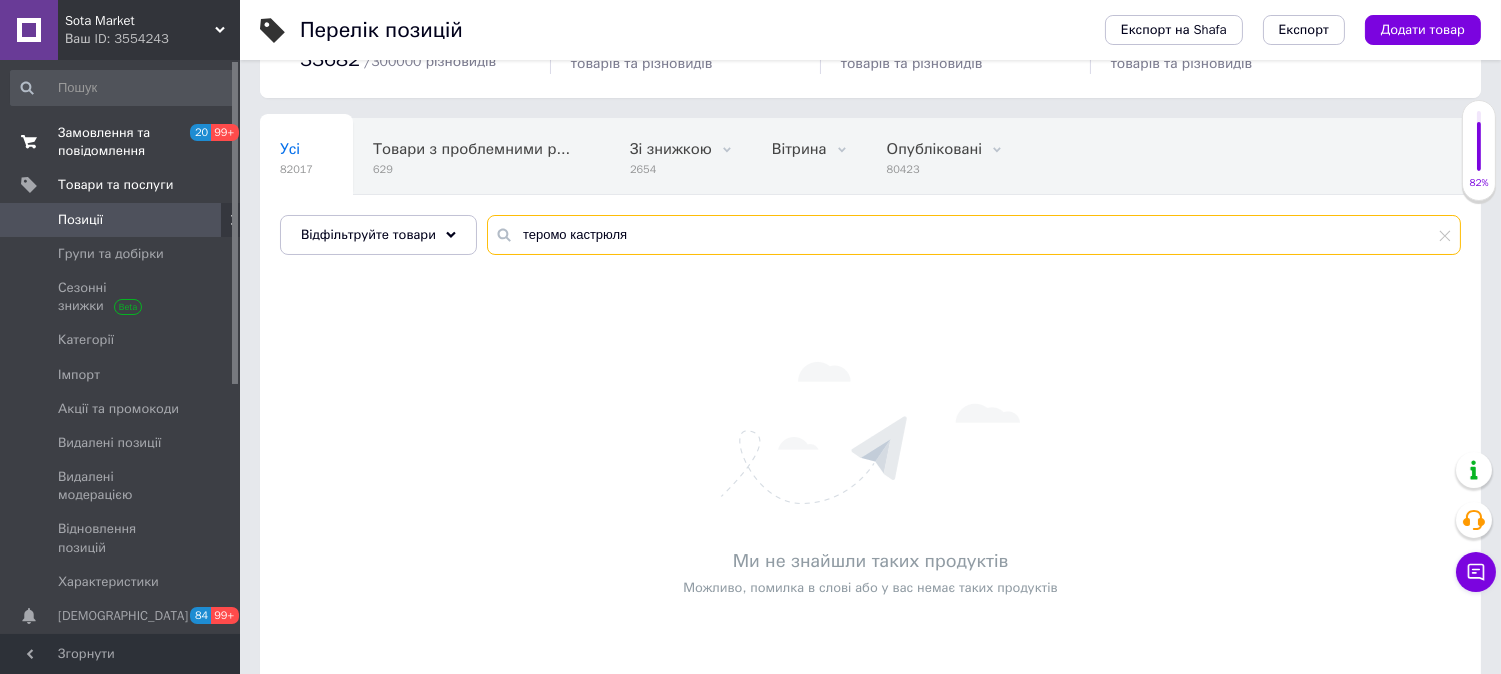 type on "теромо кастрюля" 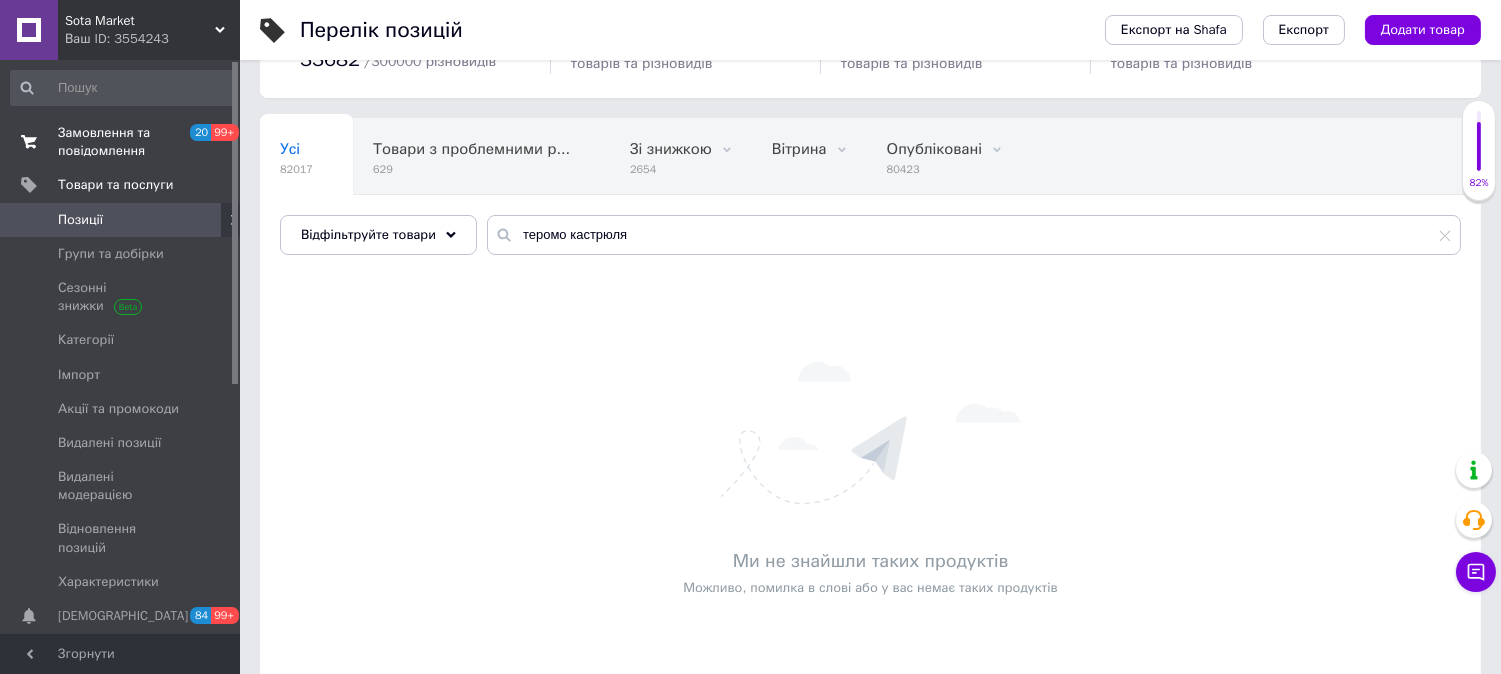 click on "Замовлення та повідомлення" at bounding box center [121, 142] 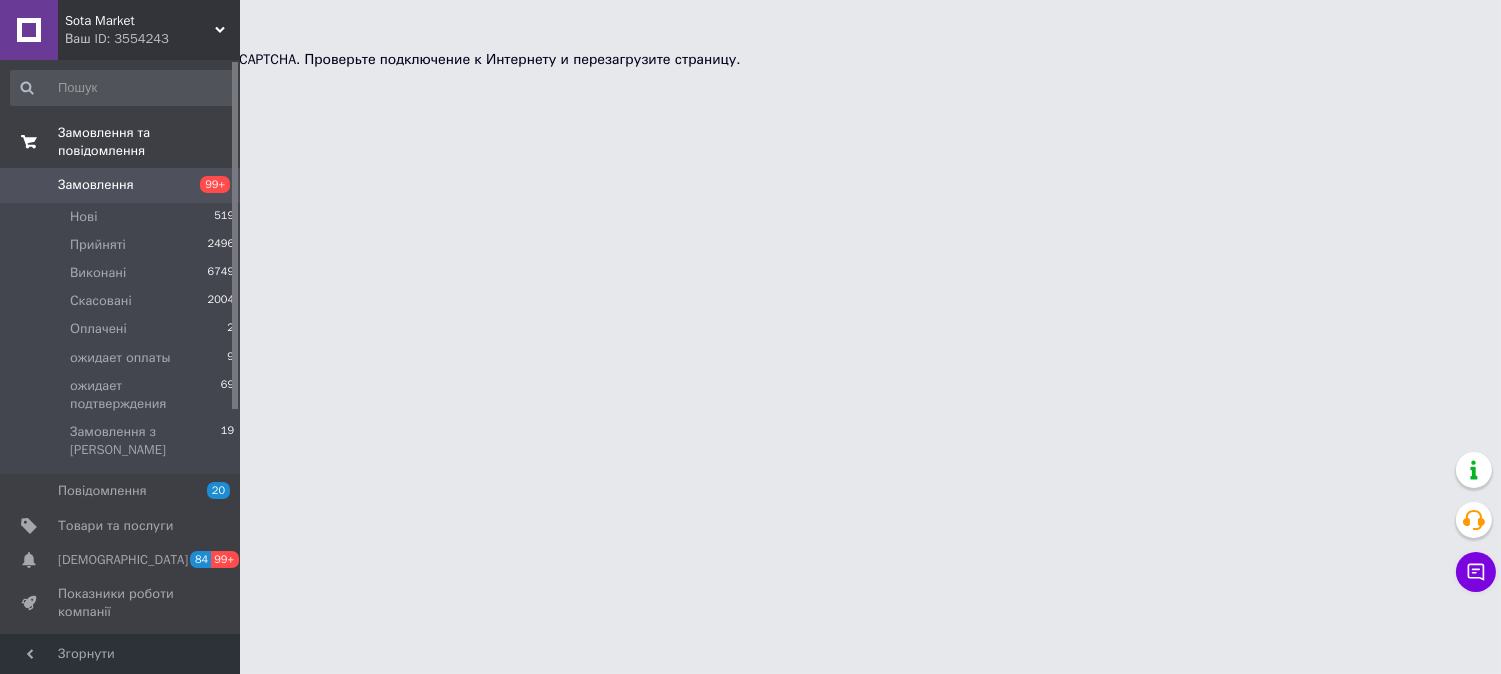 scroll, scrollTop: 0, scrollLeft: 0, axis: both 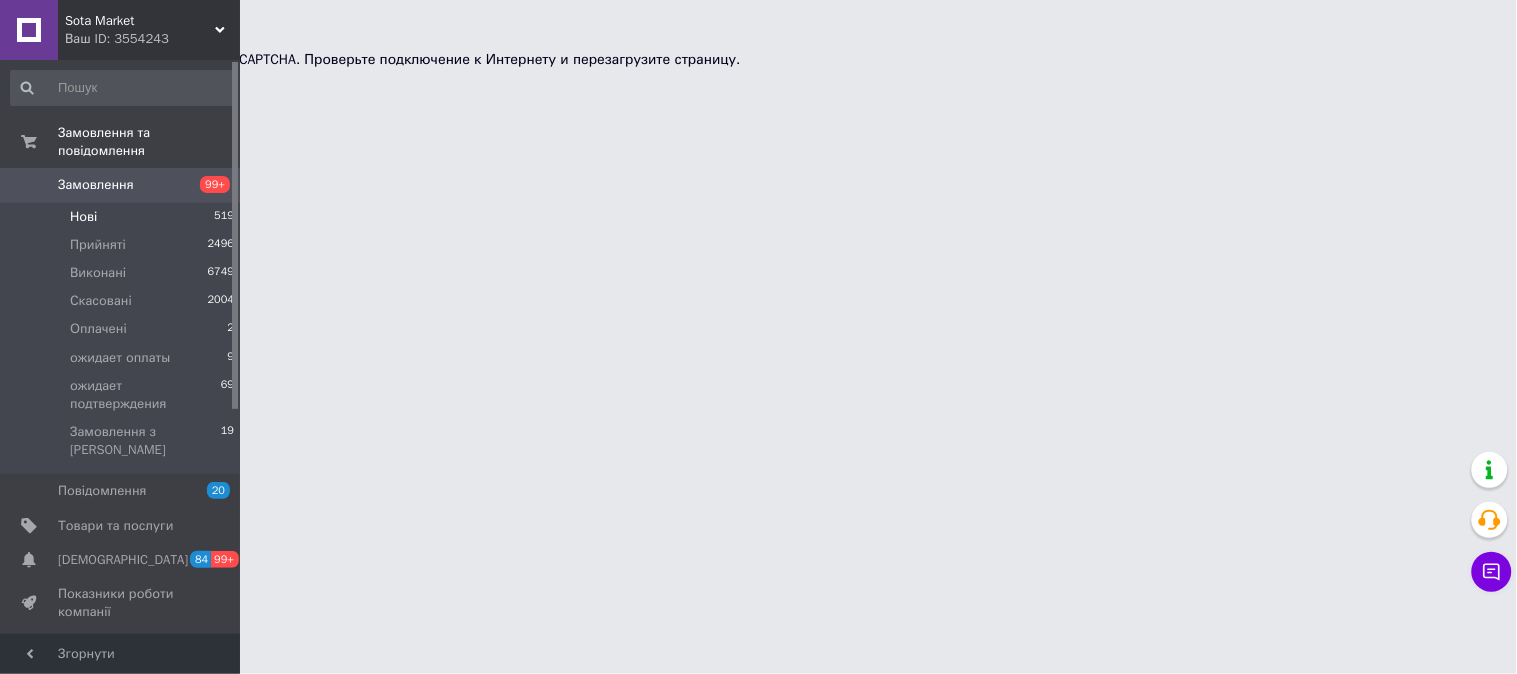 click on "Нові 519" at bounding box center (123, 217) 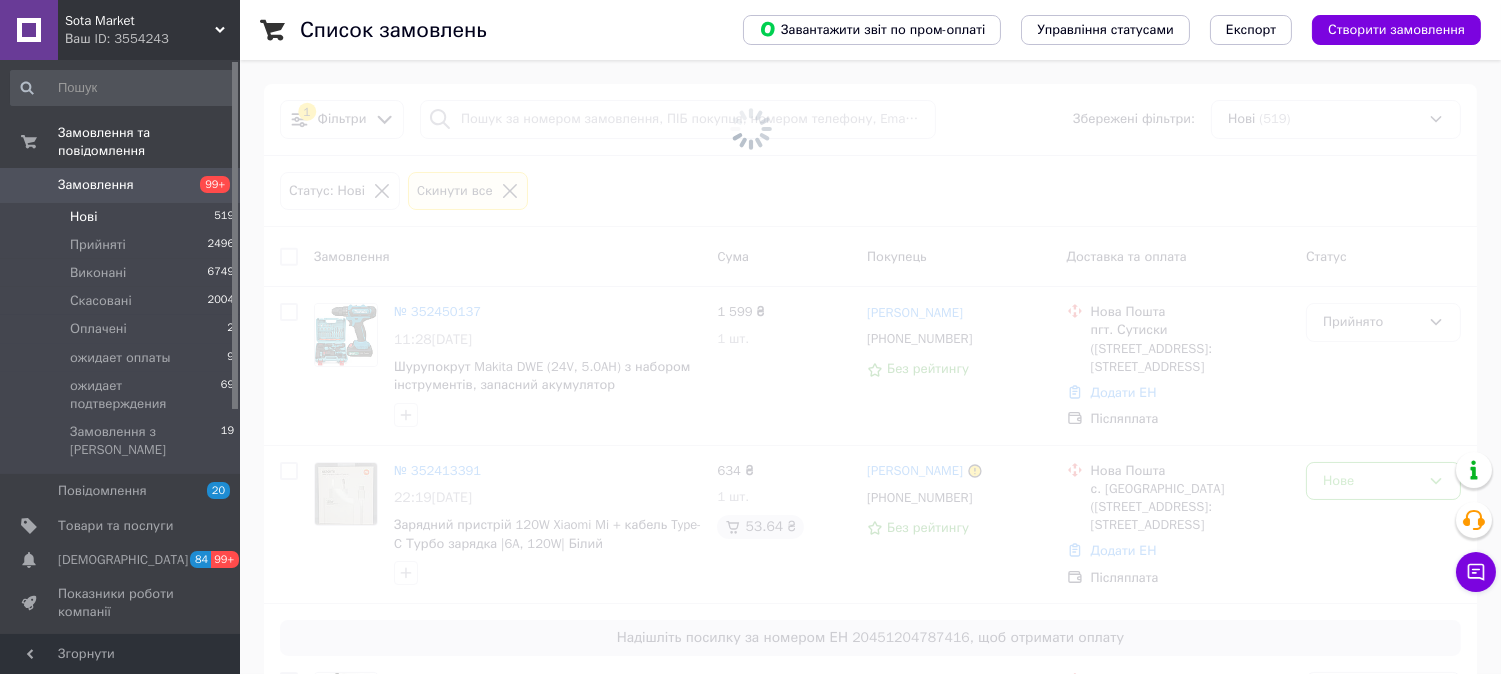 click on "Нові" at bounding box center (83, 217) 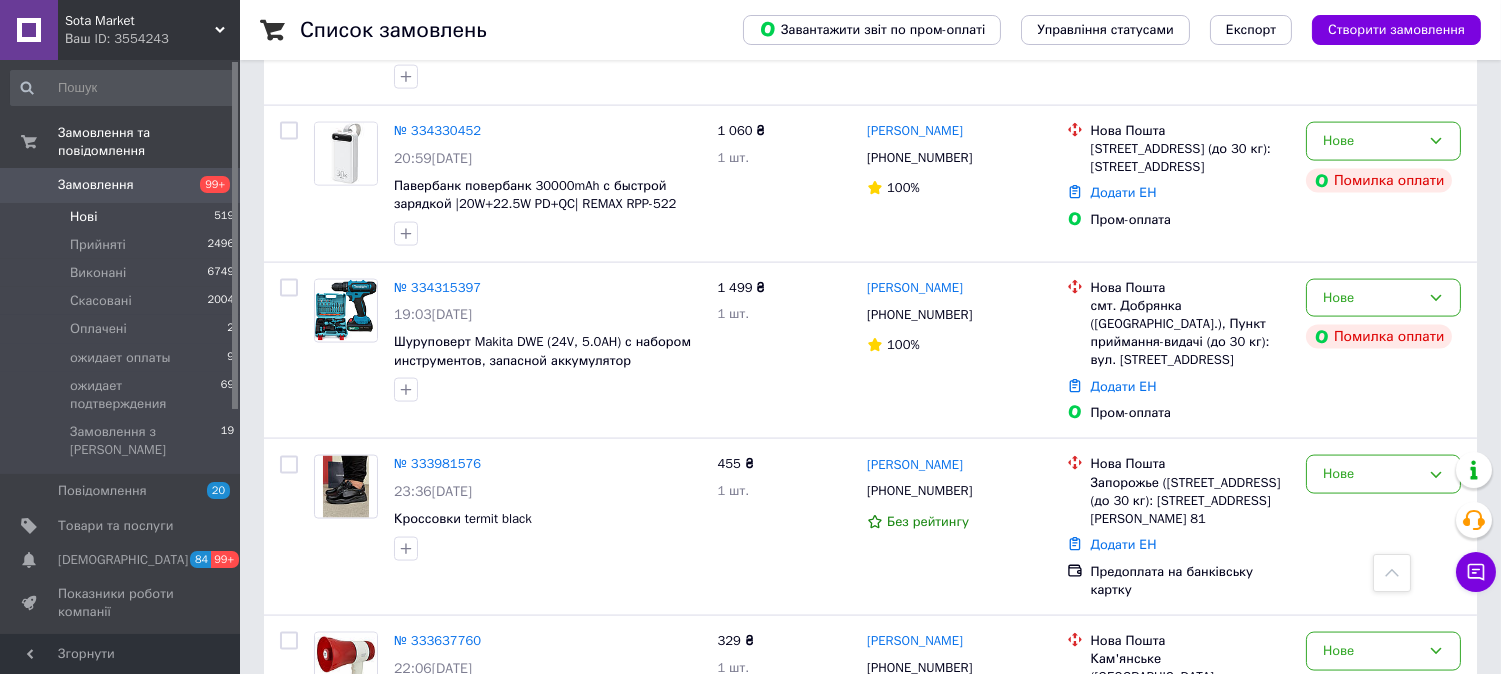 scroll, scrollTop: 5333, scrollLeft: 0, axis: vertical 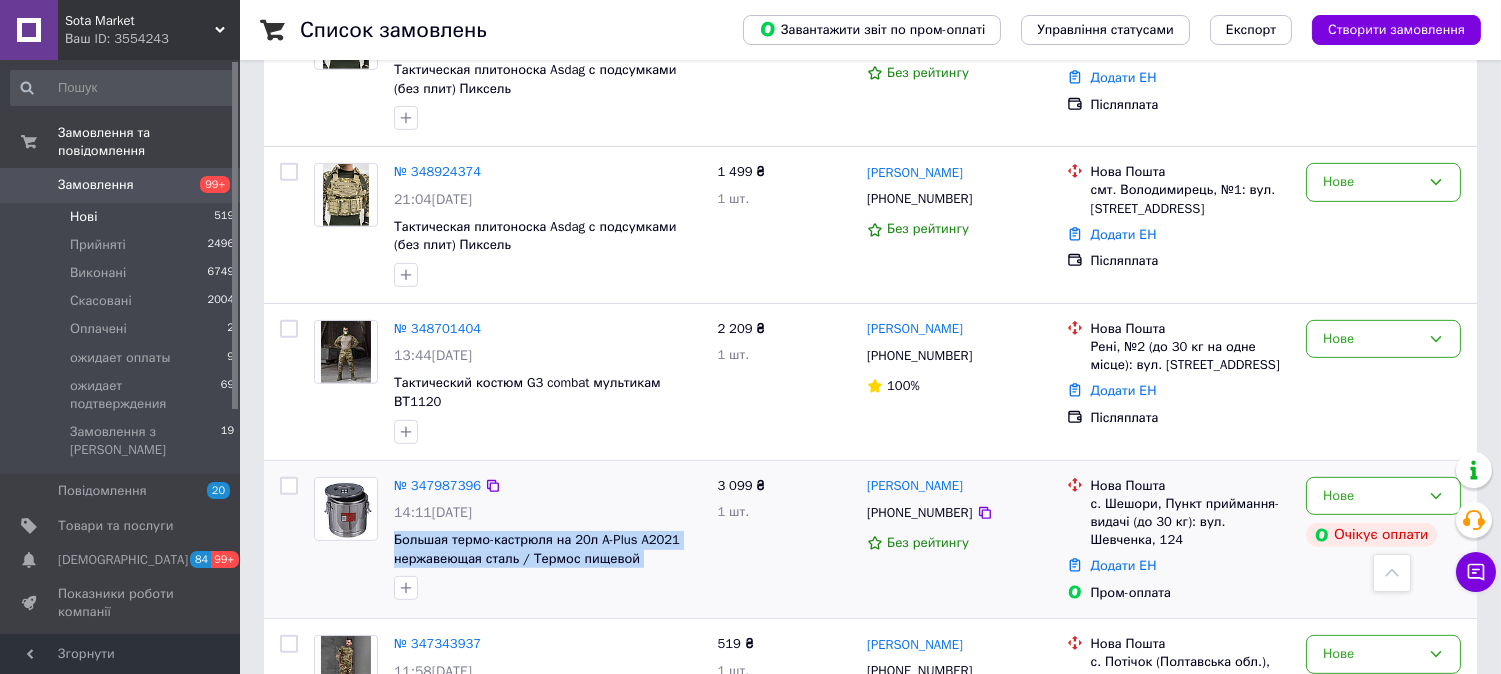 drag, startPoint x: 388, startPoint y: 468, endPoint x: 700, endPoint y: 487, distance: 312.578 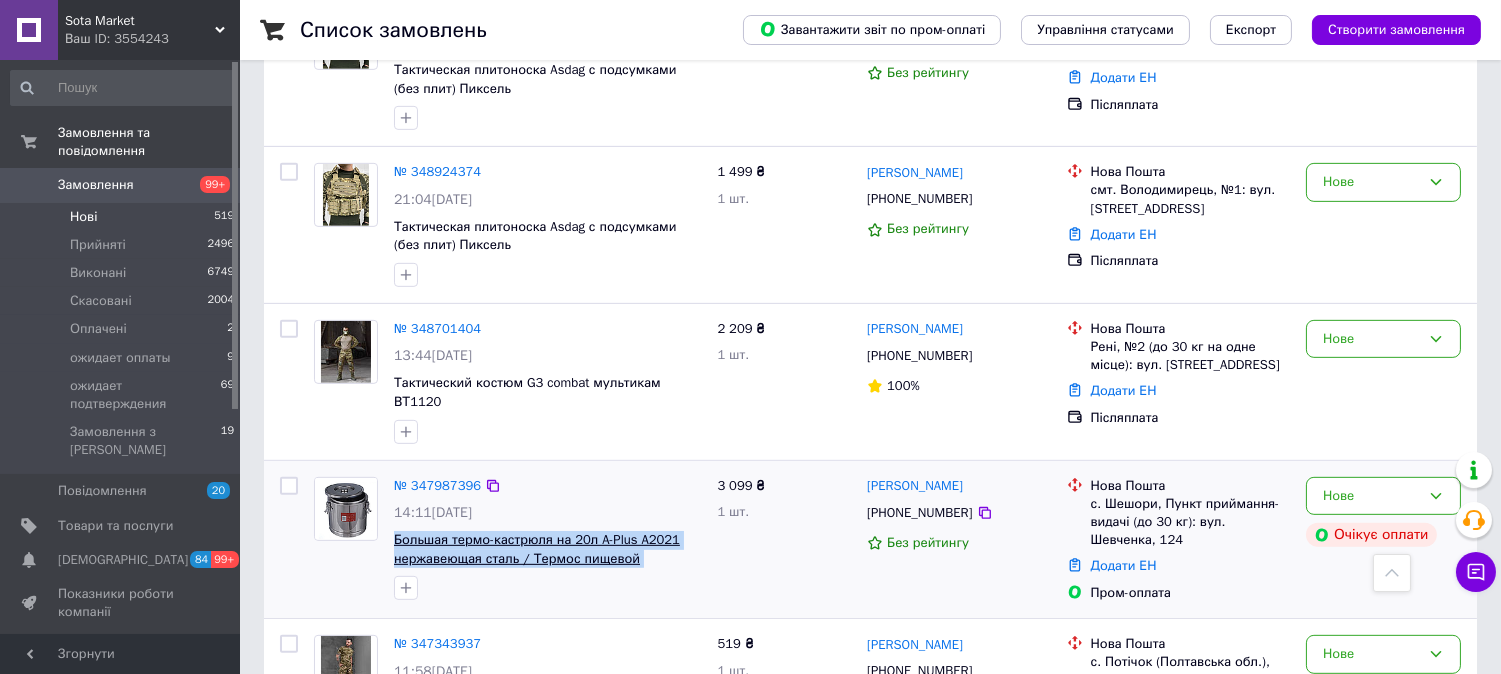 copy on "Большая термо-кастрюля на 20л A-Plus A2021 нержавеющая сталь / Термос пищевой армейский" 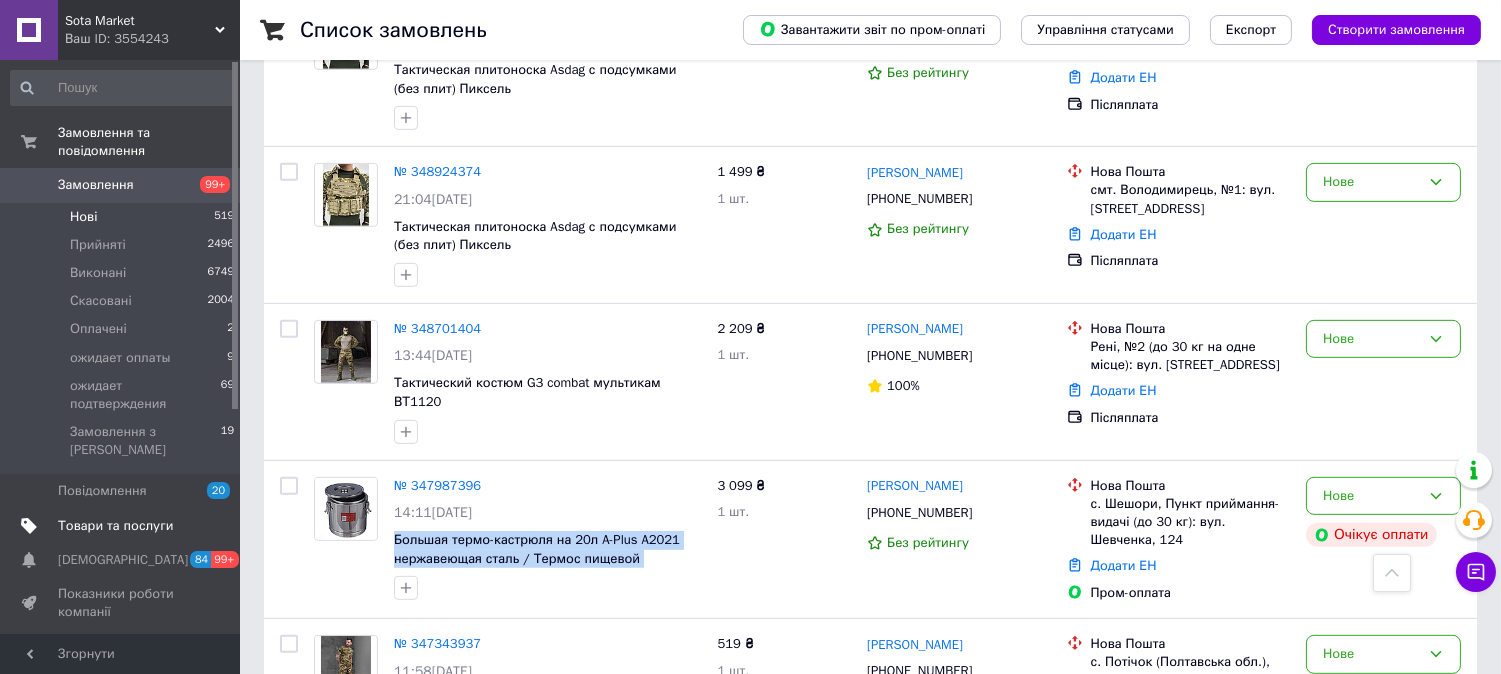 click on "Товари та послуги" at bounding box center [123, 526] 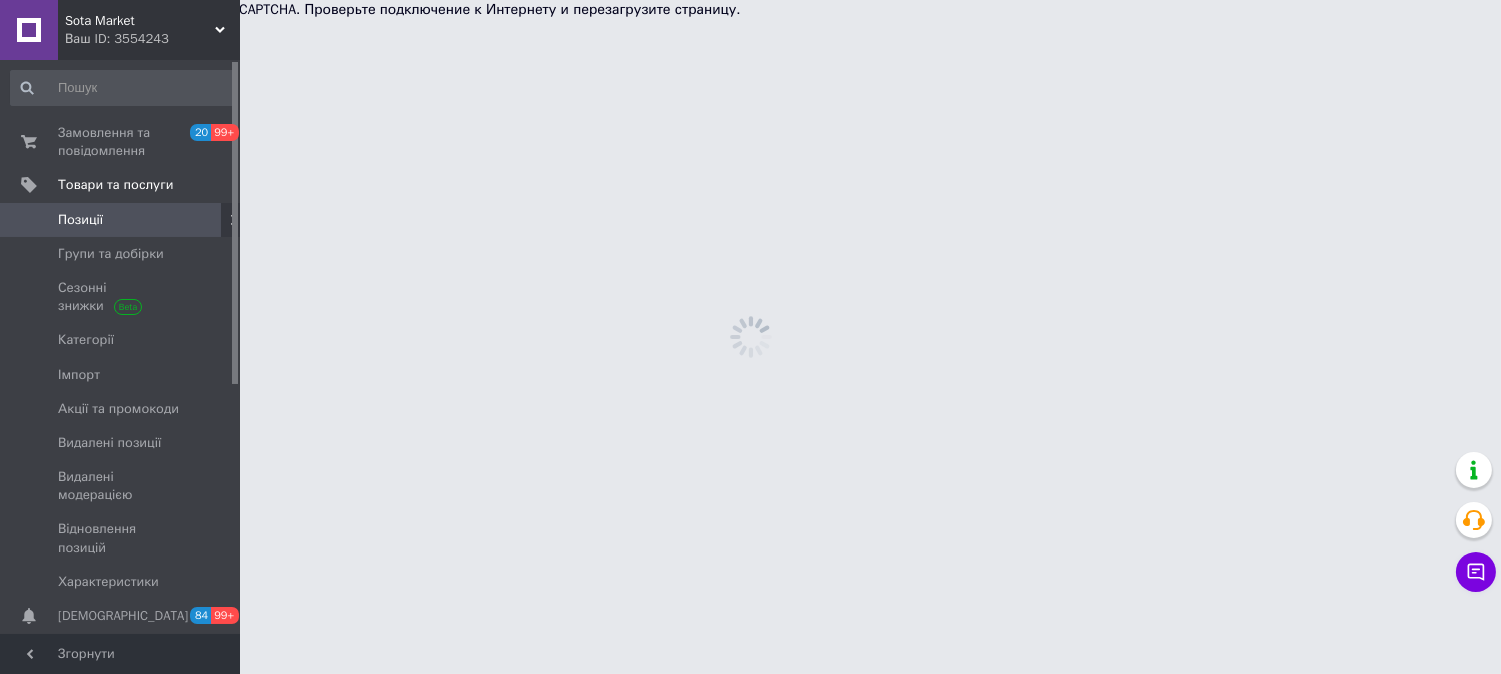 scroll, scrollTop: 0, scrollLeft: 0, axis: both 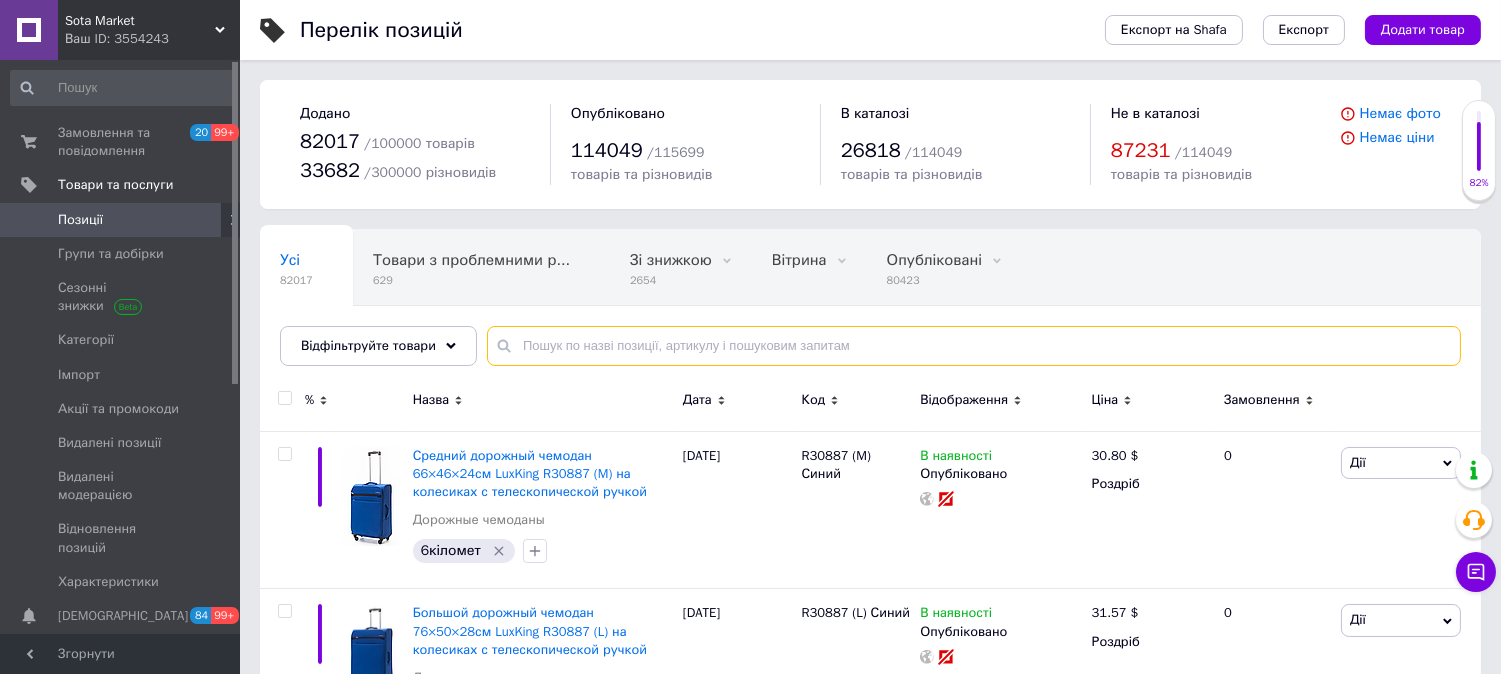 paste on "Большая термо-кастрюля на 20л A-Plus A2021 нержавеющая сталь / Термос пищевой армейский" 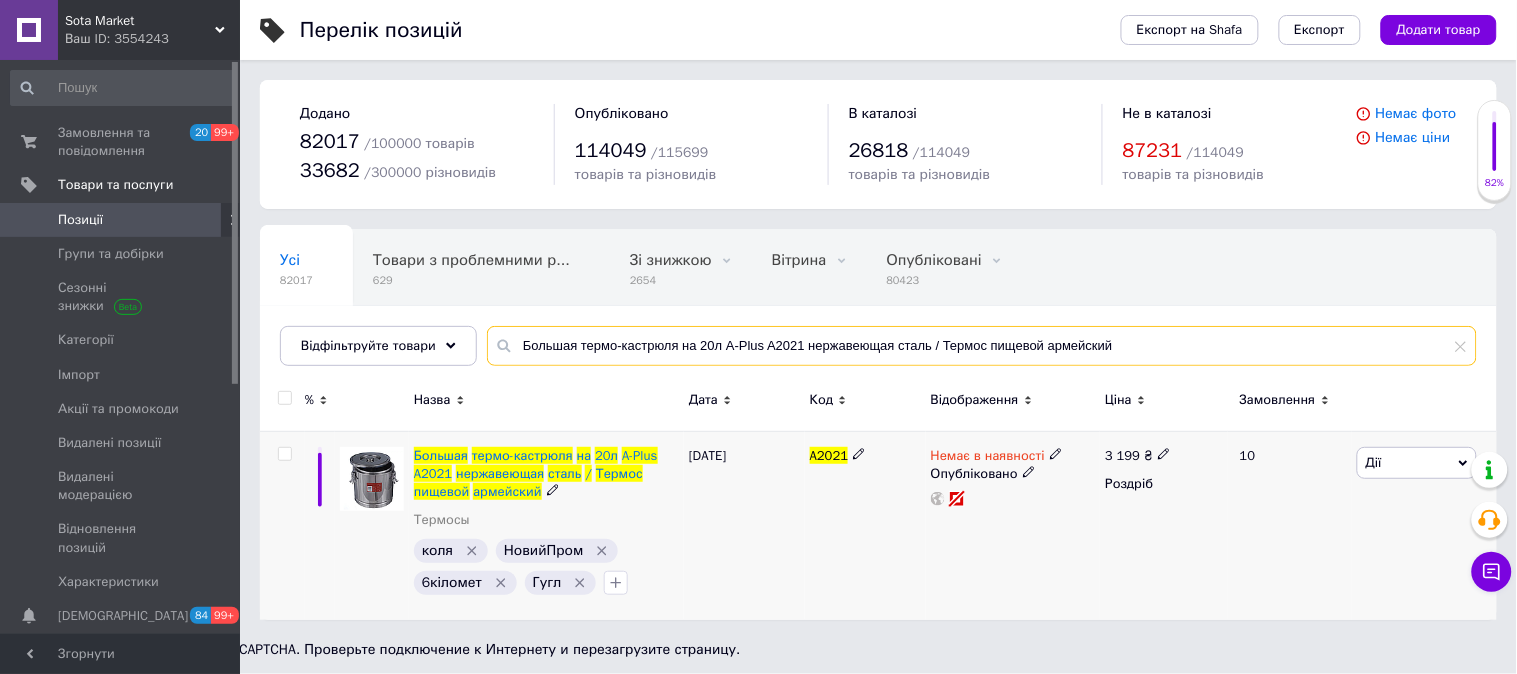 type on "Большая термо-кастрюля на 20л A-Plus A2021 нержавеющая сталь / Термос пищевой армейский" 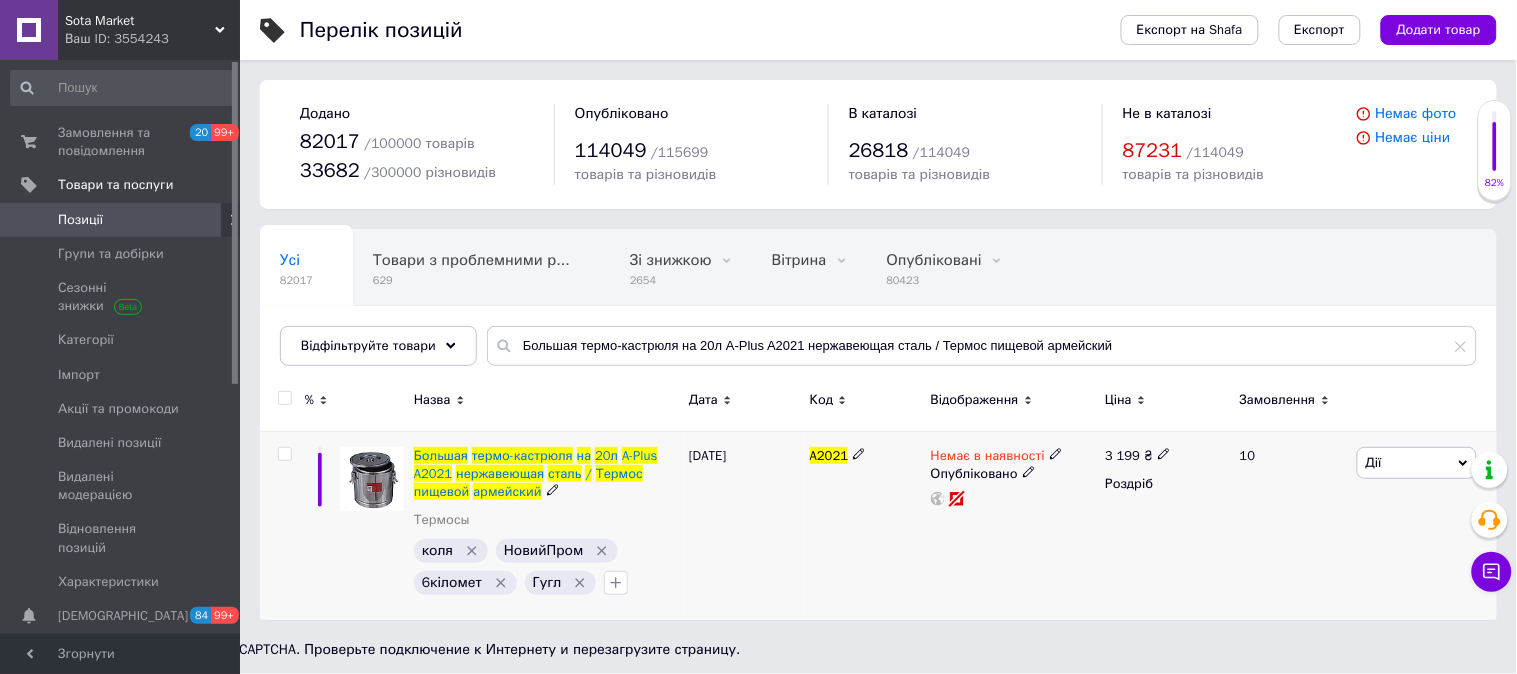 click 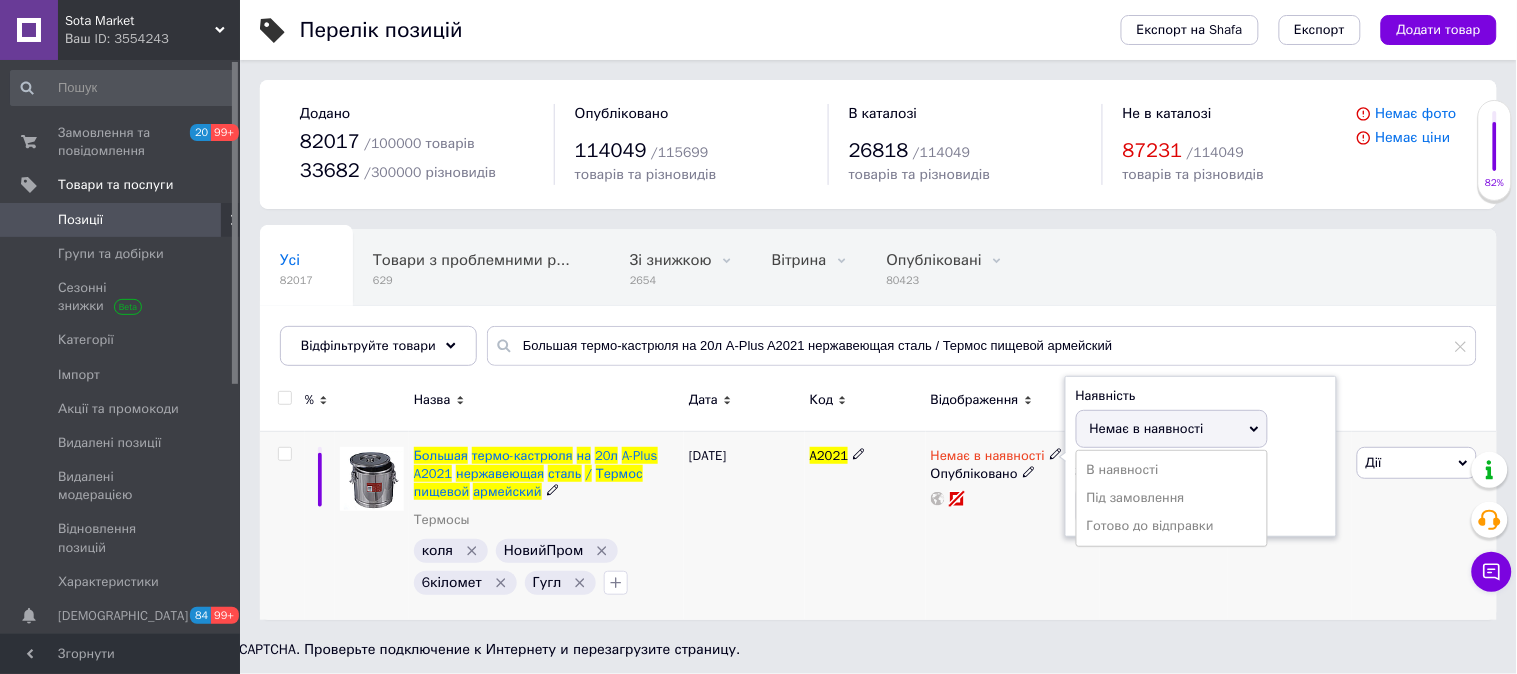 drag, startPoint x: 1110, startPoint y: 461, endPoint x: 1065, endPoint y: 474, distance: 46.840153 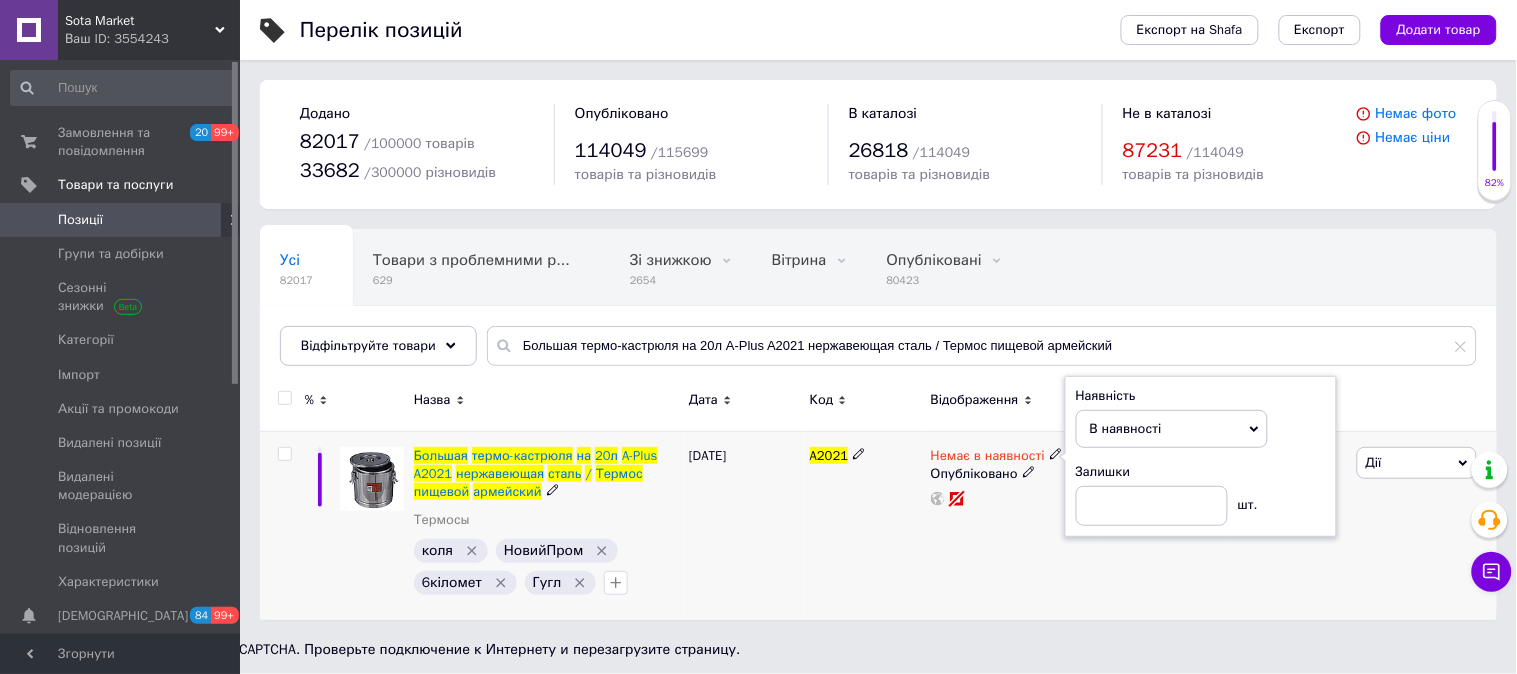 click on "A2021" at bounding box center (865, 525) 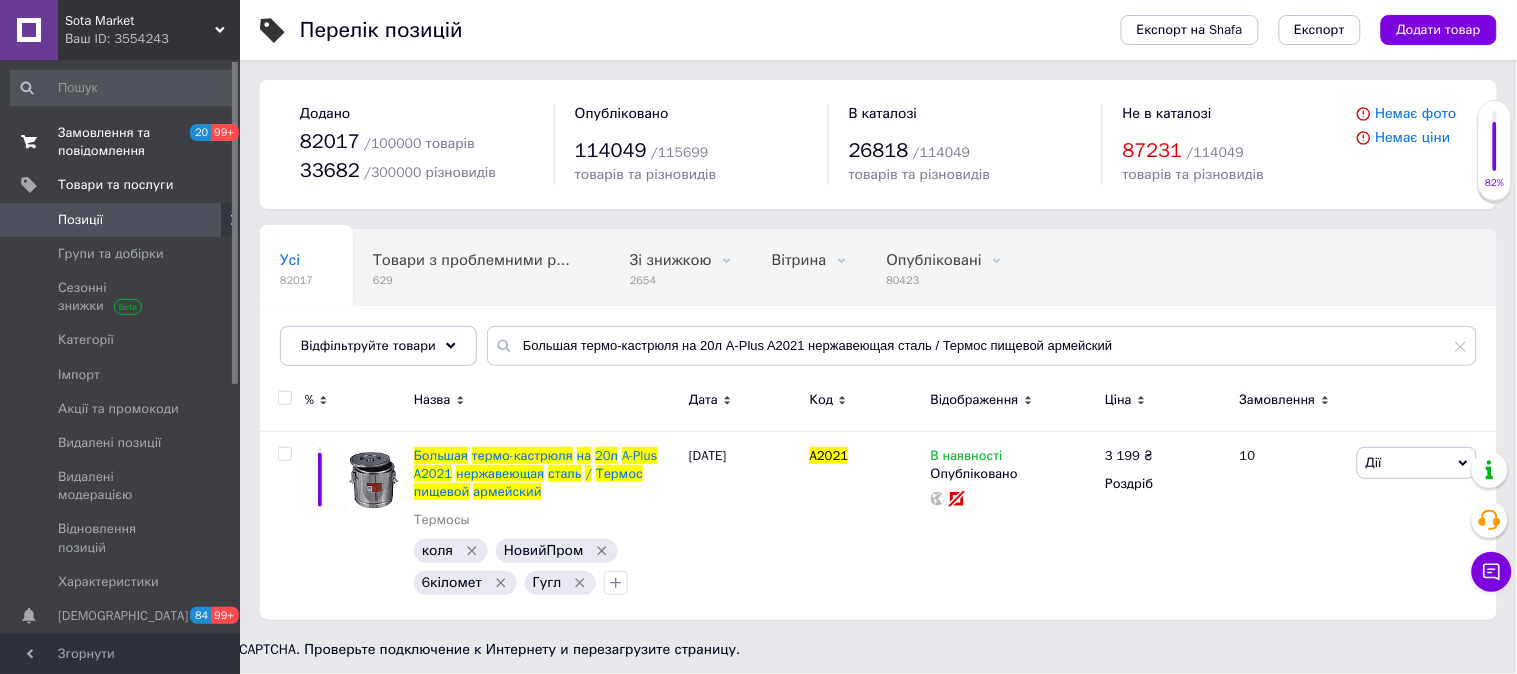 click on "Замовлення та повідомлення" at bounding box center (121, 142) 